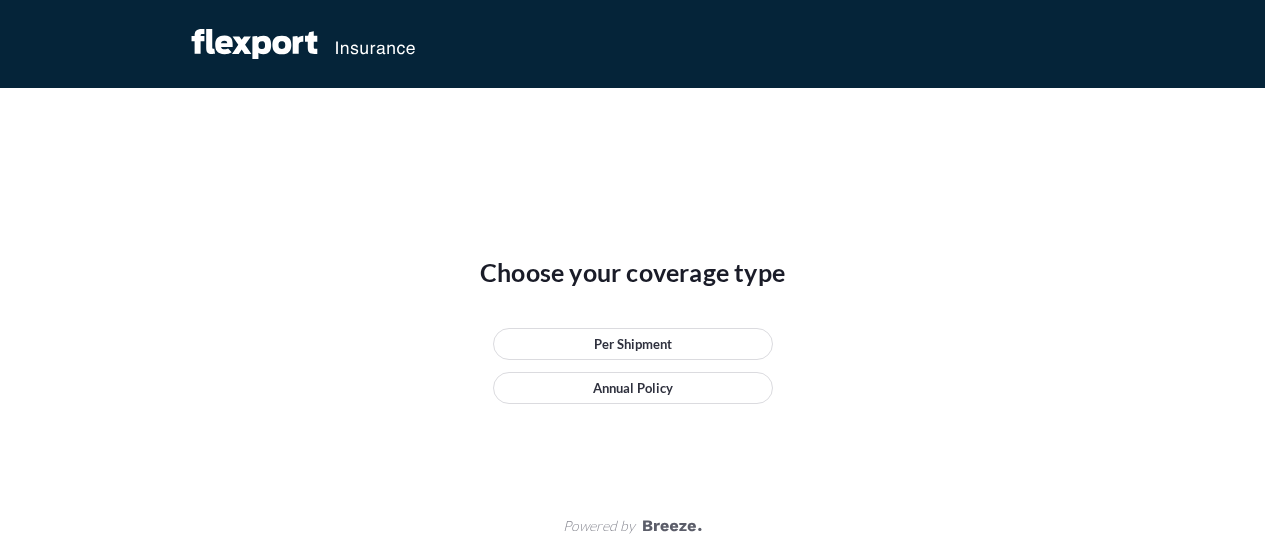 scroll, scrollTop: 0, scrollLeft: 0, axis: both 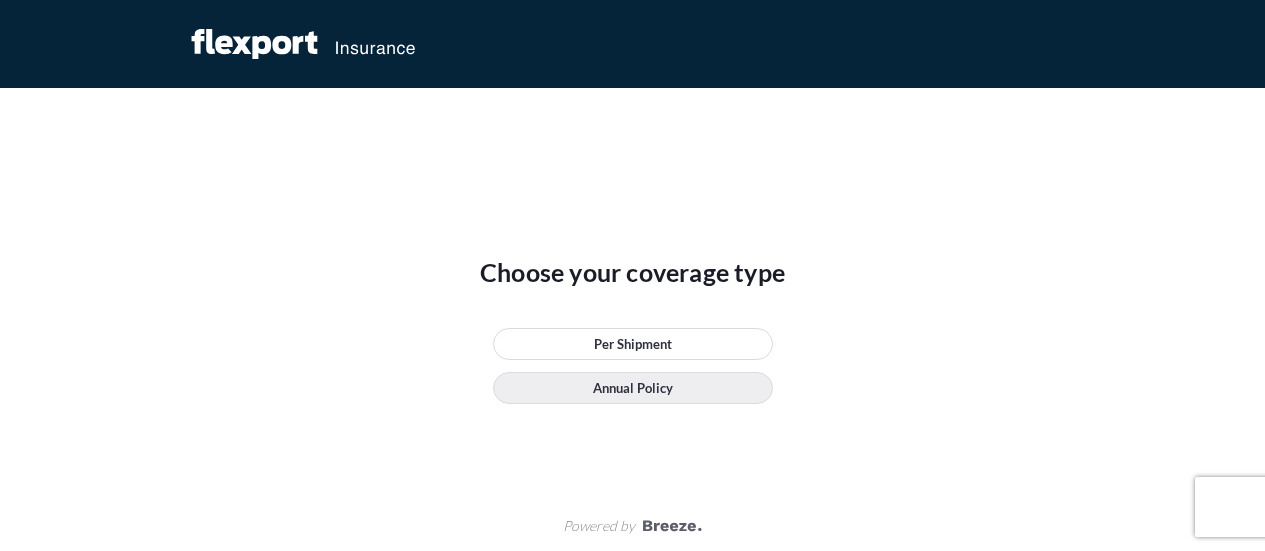 click on "Annual Policy" at bounding box center [633, 388] 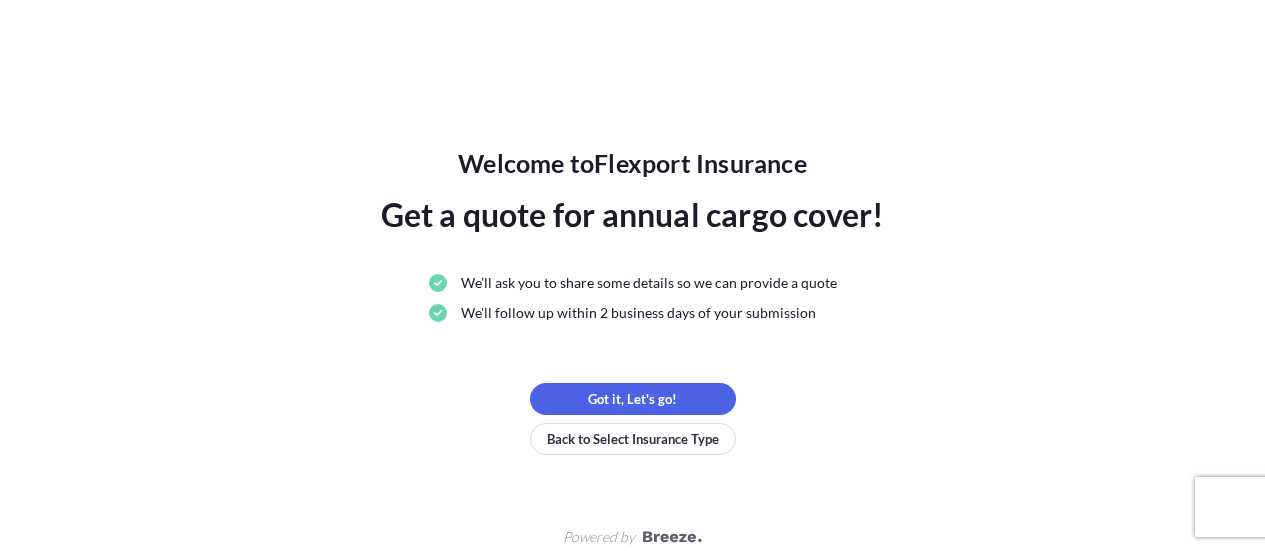 scroll, scrollTop: 129, scrollLeft: 0, axis: vertical 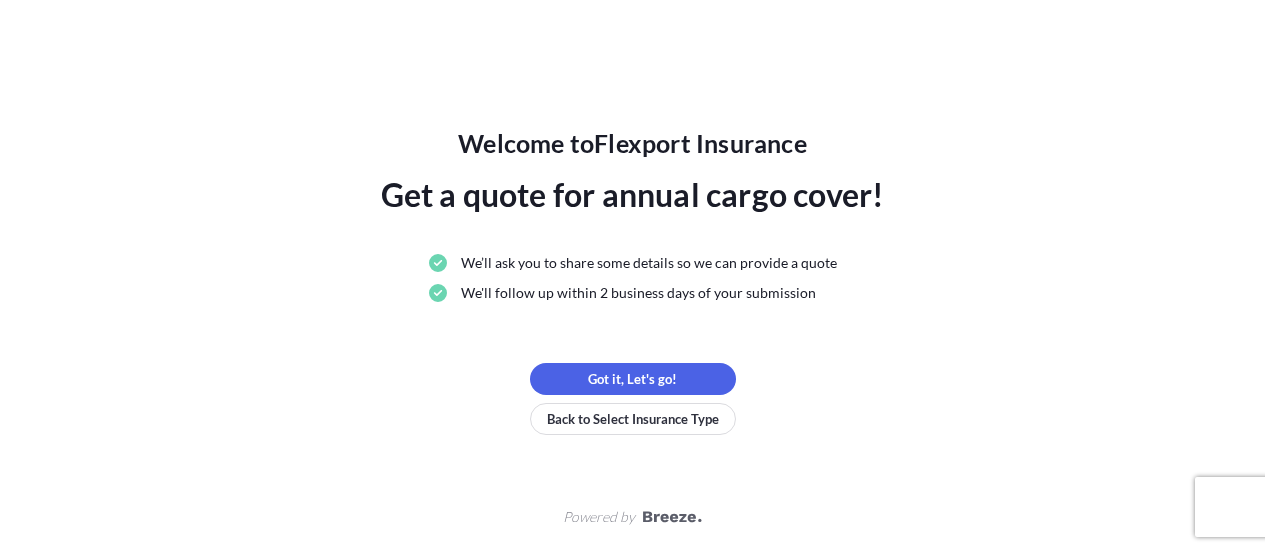 click on "Got it, Let's go! Back to Select Insurance Type" at bounding box center (633, 399) 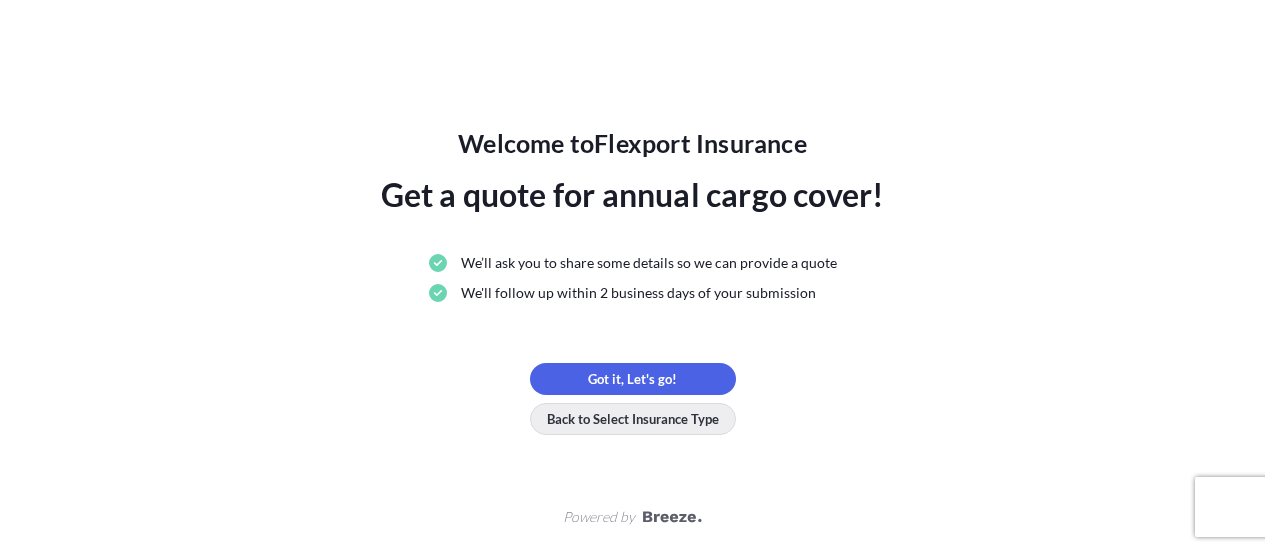 scroll, scrollTop: 9, scrollLeft: 0, axis: vertical 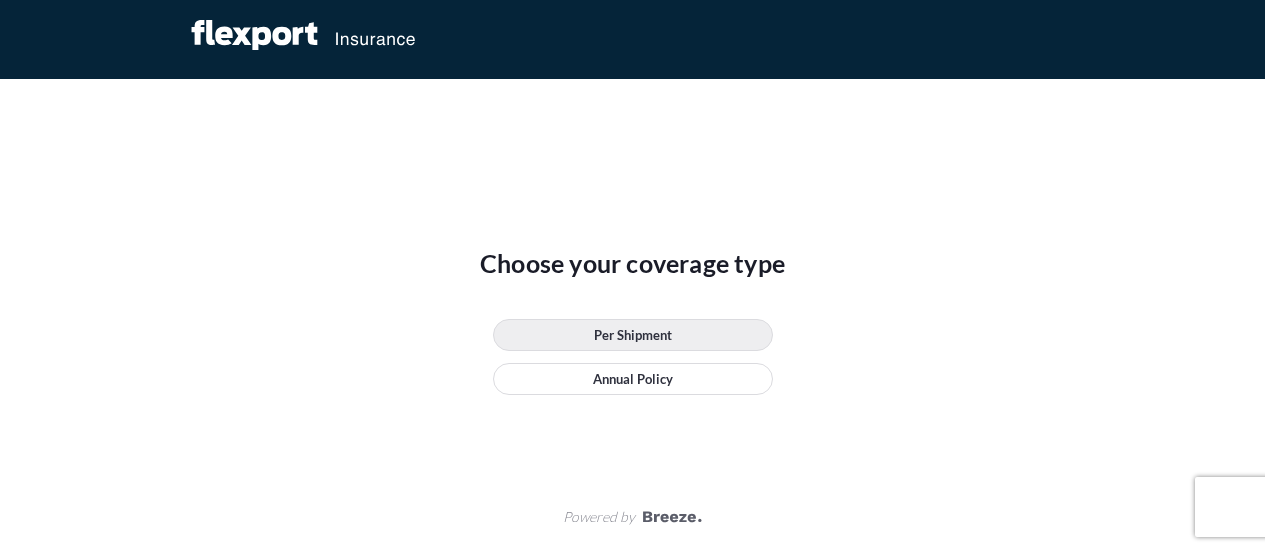 click on "Per Shipment" at bounding box center [633, 335] 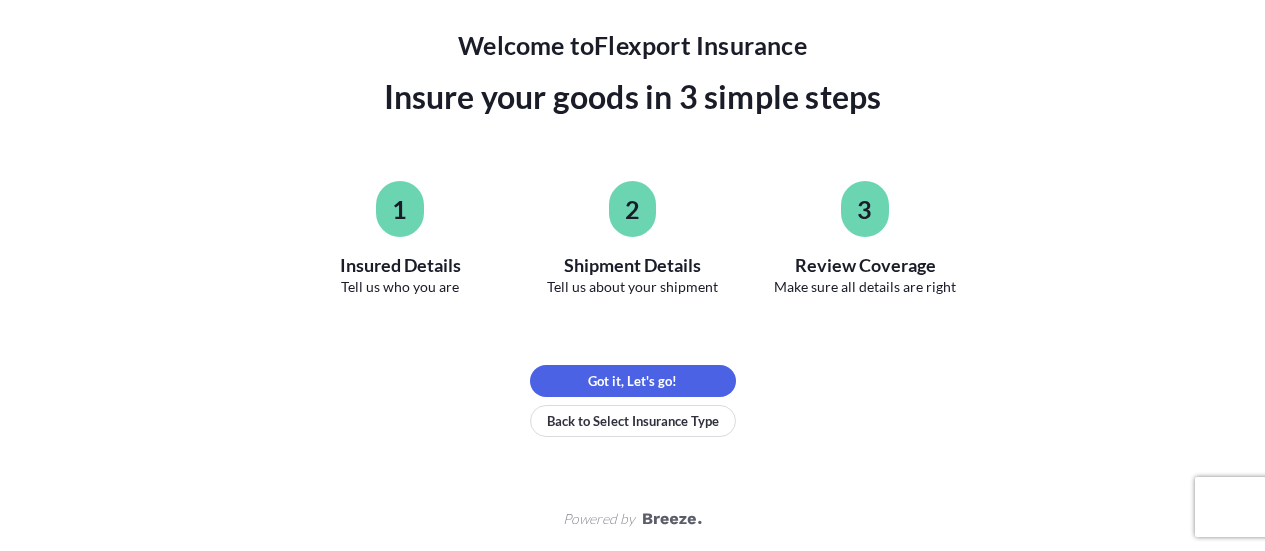 scroll, scrollTop: 189, scrollLeft: 0, axis: vertical 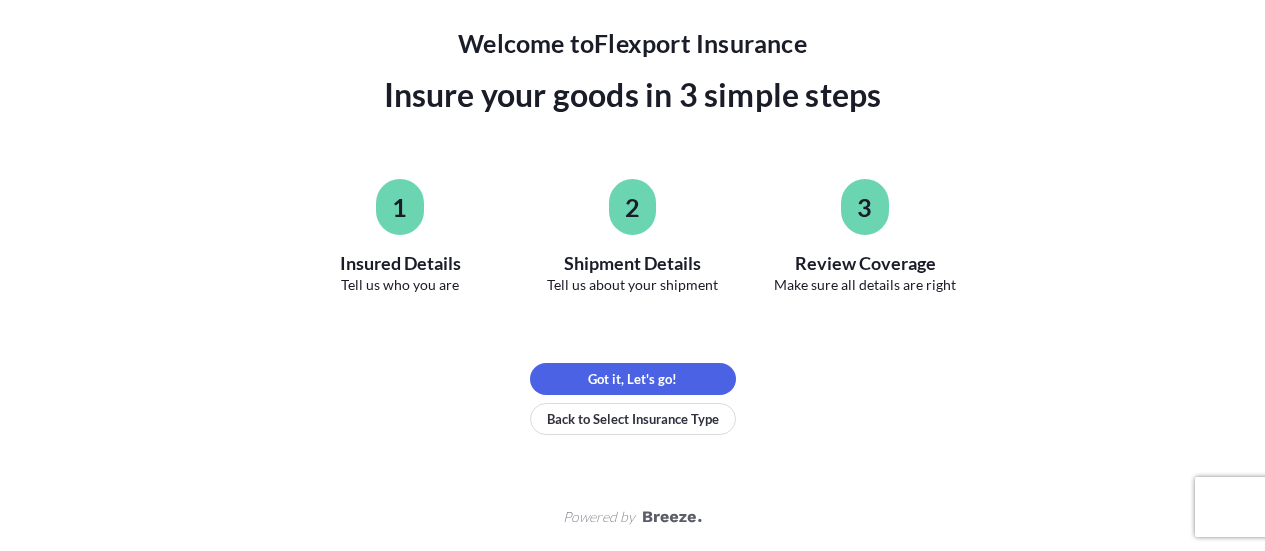 click on "1" at bounding box center (399, 207) 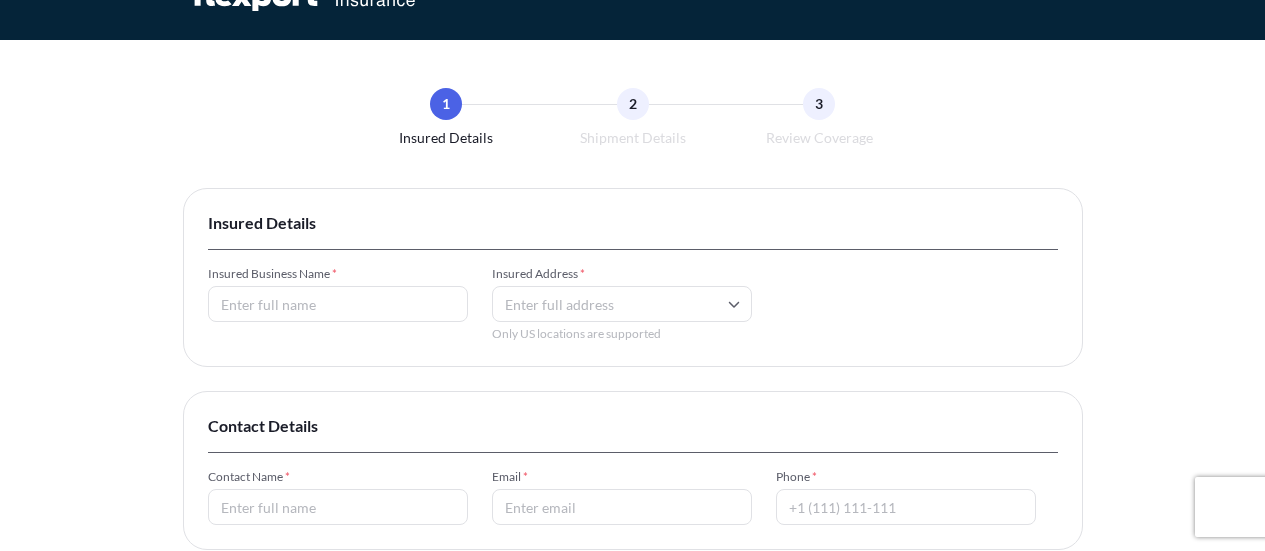 scroll, scrollTop: 0, scrollLeft: 0, axis: both 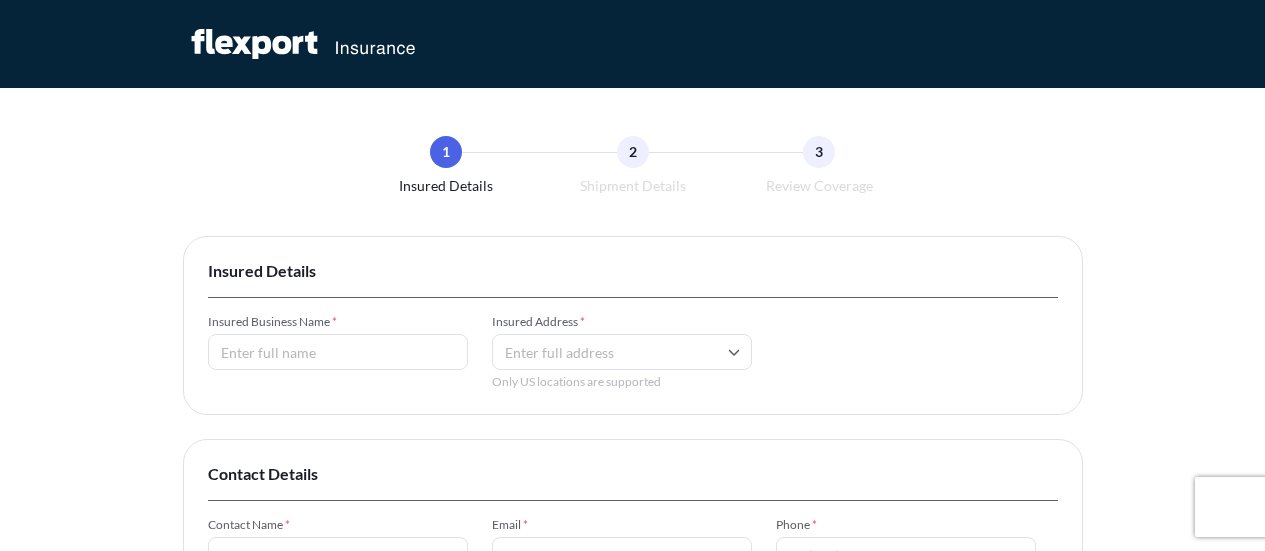 click on "Insured Business Name   *" at bounding box center (338, 352) 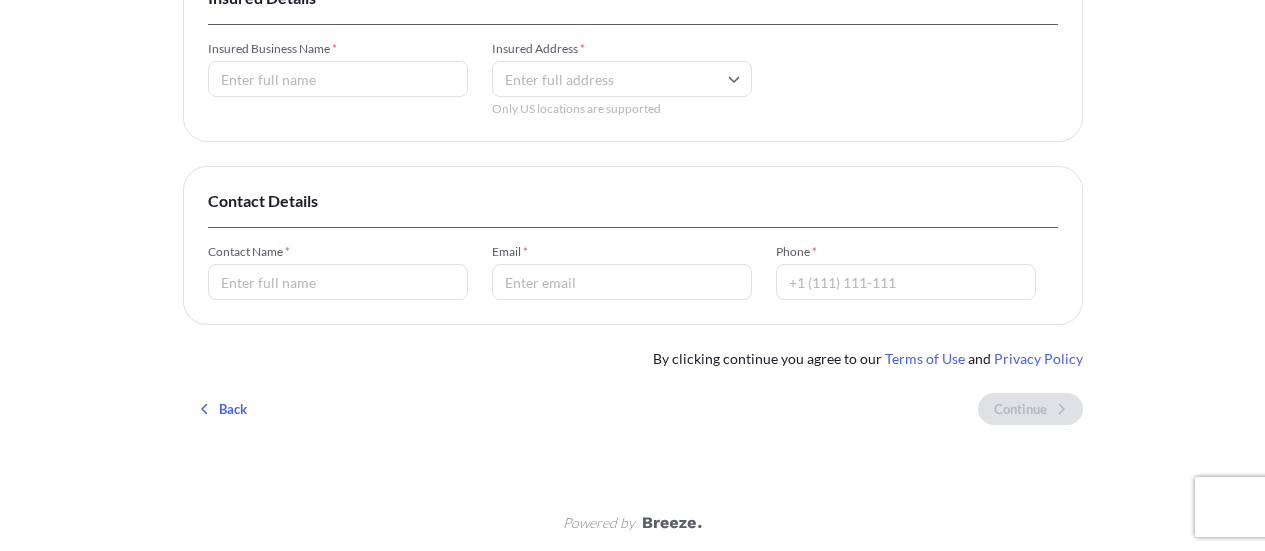 scroll, scrollTop: 279, scrollLeft: 0, axis: vertical 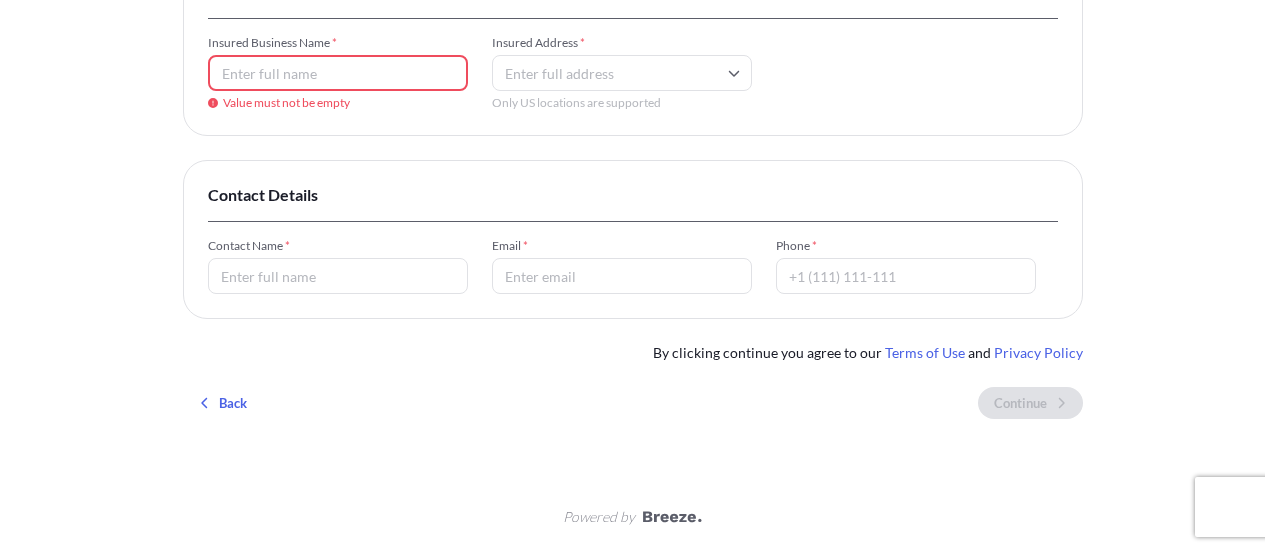 click on "Insured Business Name   *" at bounding box center [338, 73] 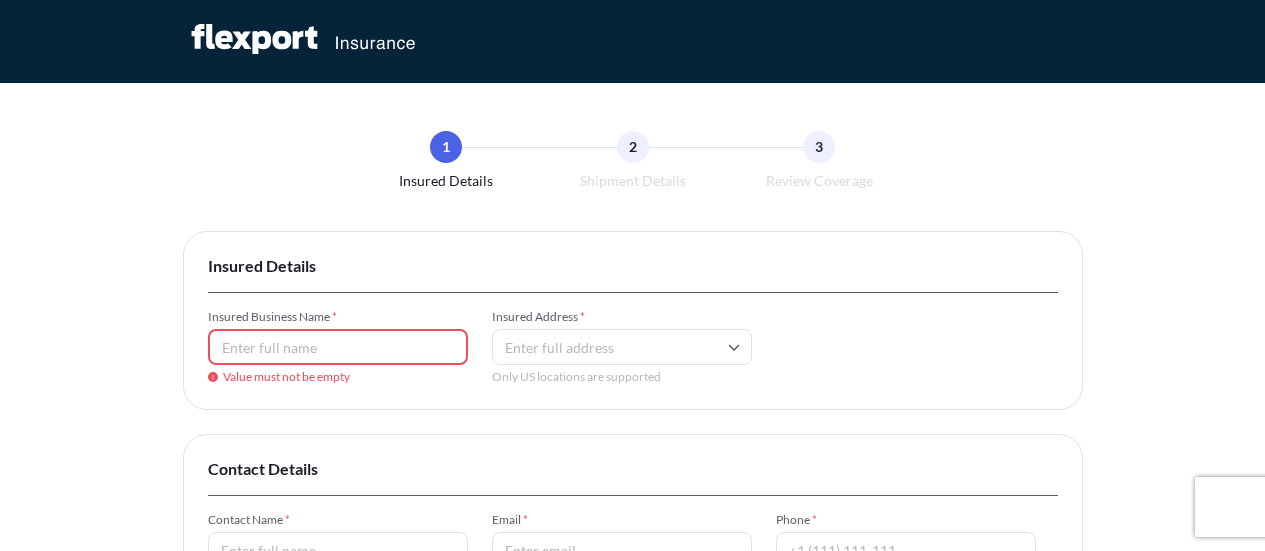 scroll, scrollTop: 0, scrollLeft: 0, axis: both 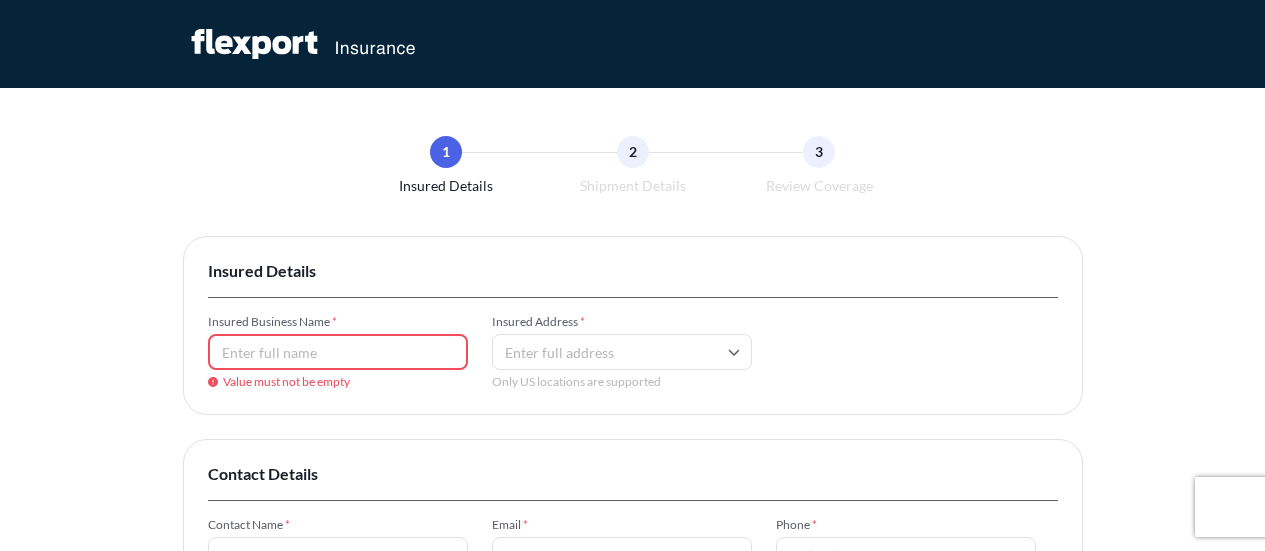 click on "Insured Business Name   *" at bounding box center (338, 352) 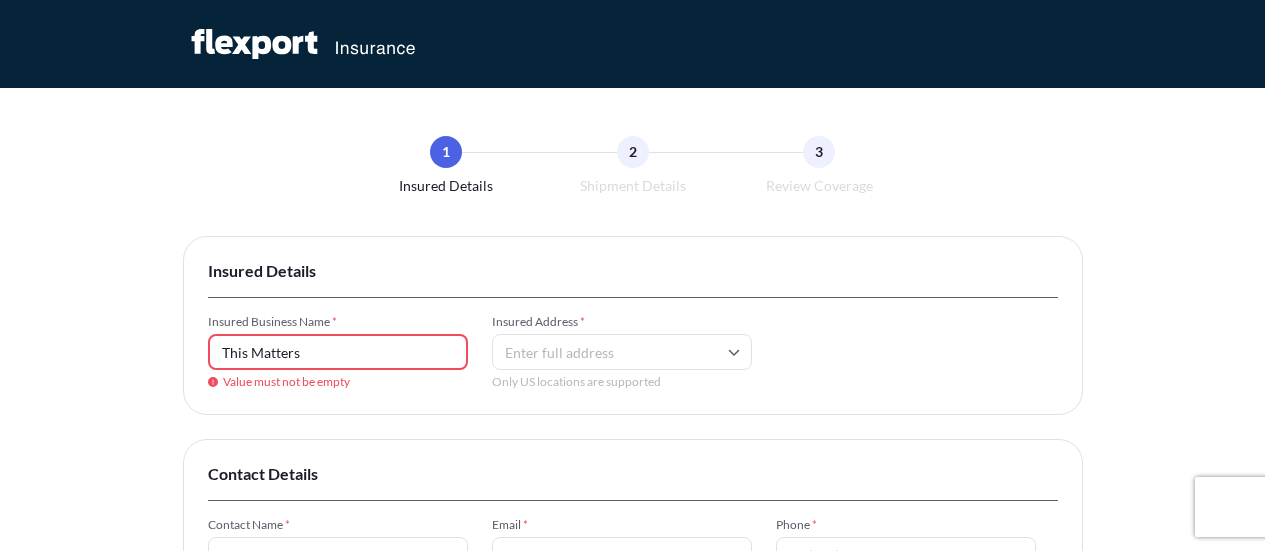 type on "This Matters" 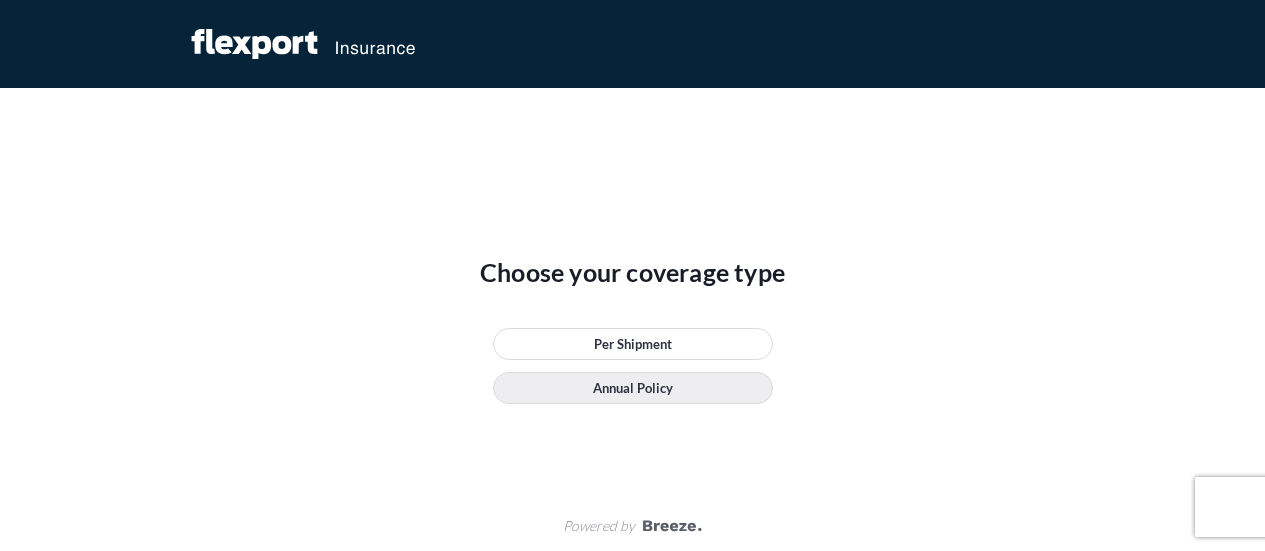 click on "Annual Policy" at bounding box center (633, 388) 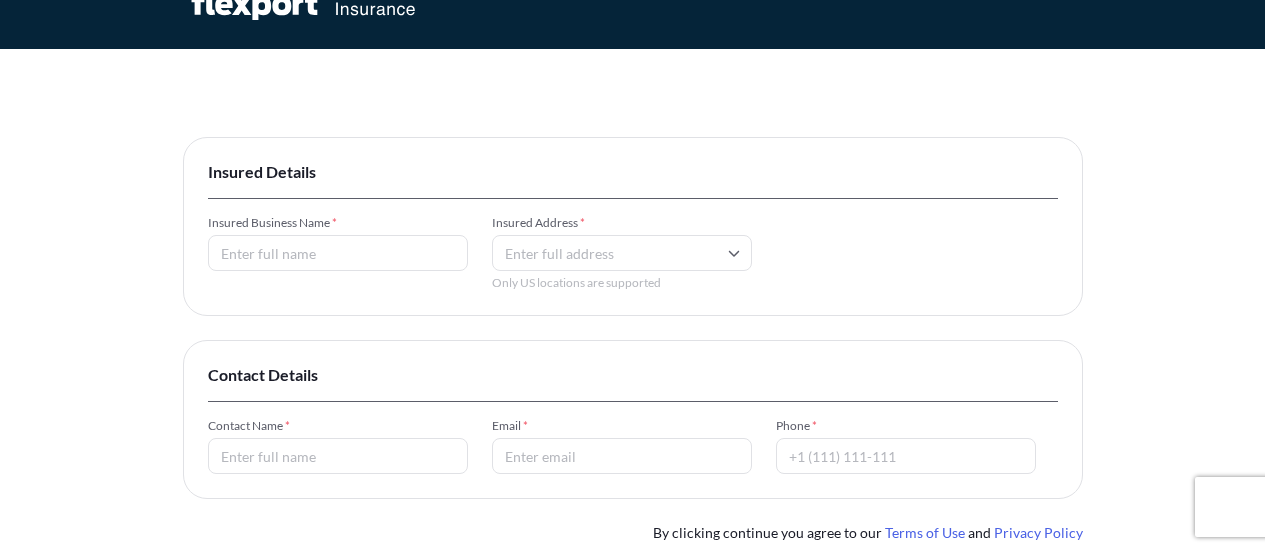 scroll, scrollTop: 0, scrollLeft: 0, axis: both 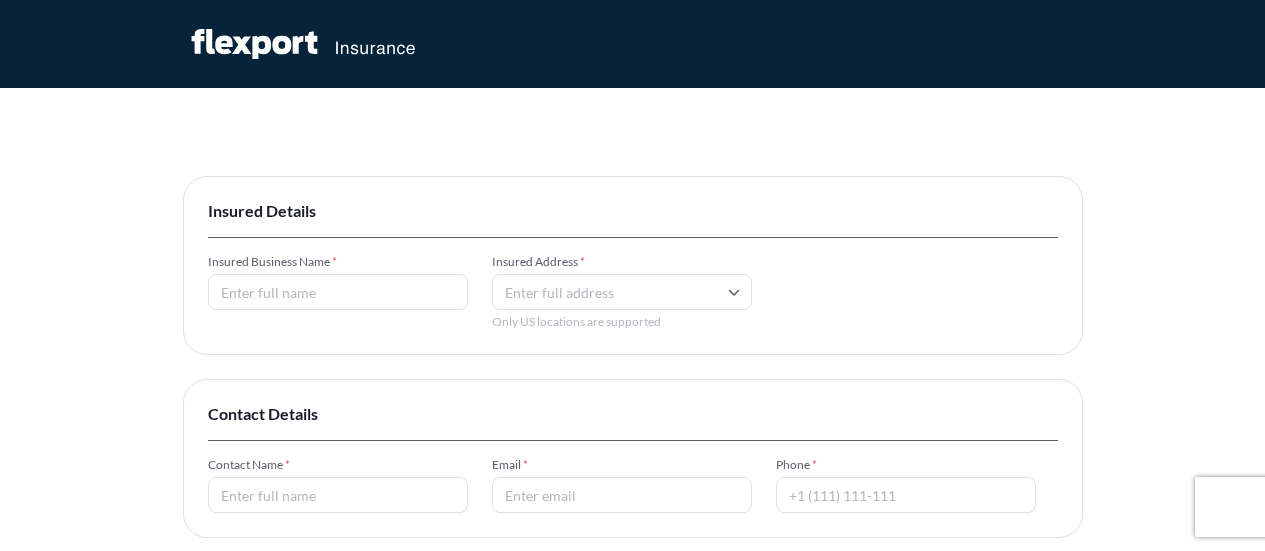 click on "Insured Business Name   *" at bounding box center [338, 292] 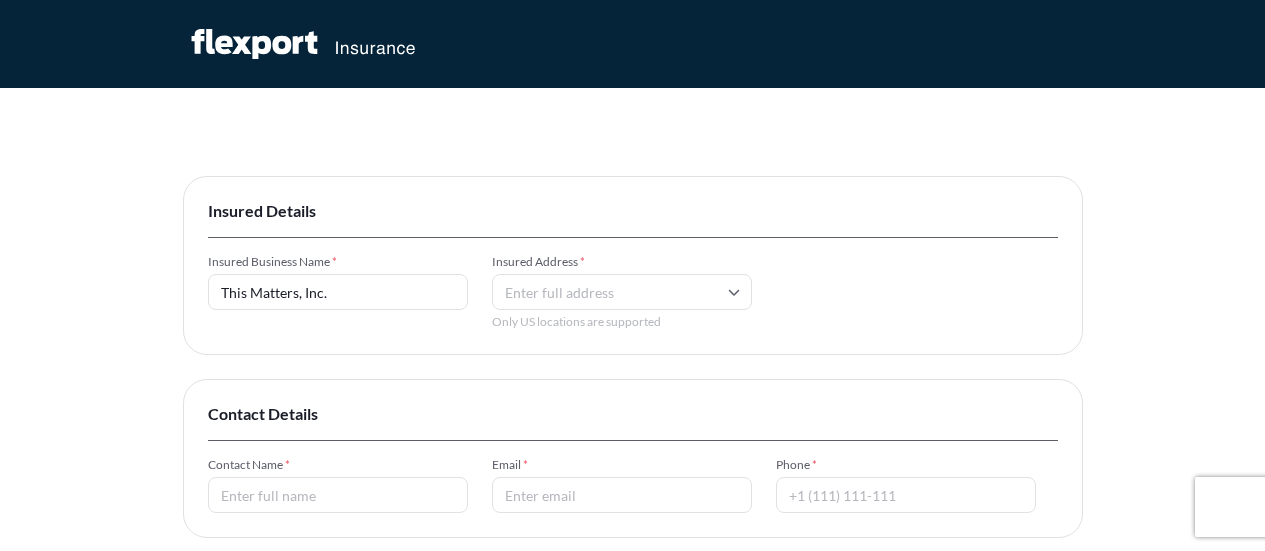 type on "This Matters, Inc." 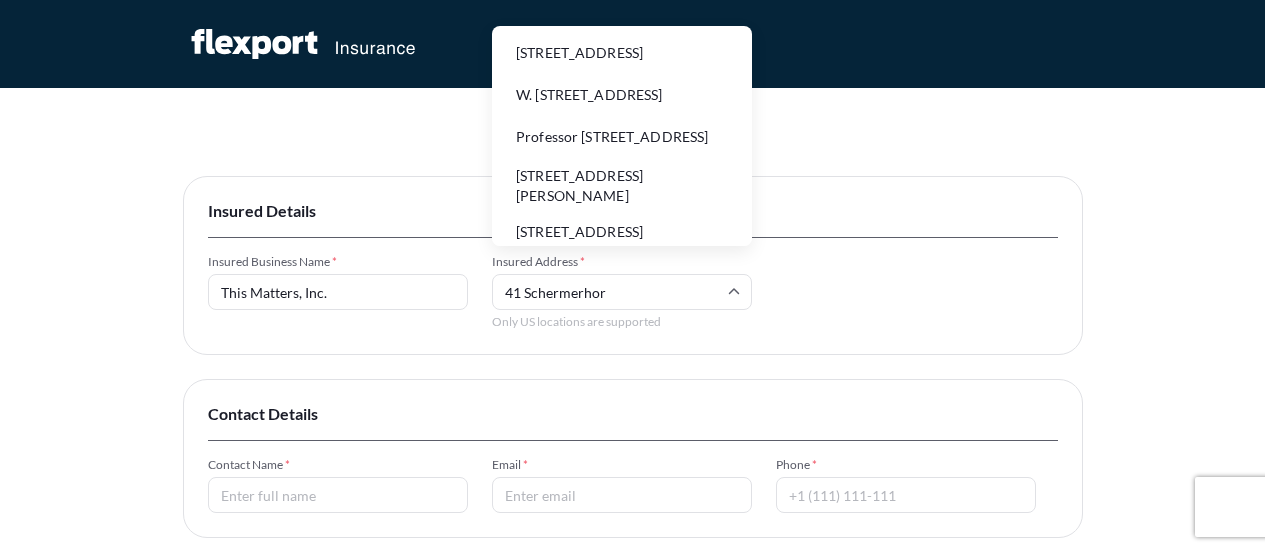 click on "[STREET_ADDRESS][PERSON_NAME]" at bounding box center (622, 186) 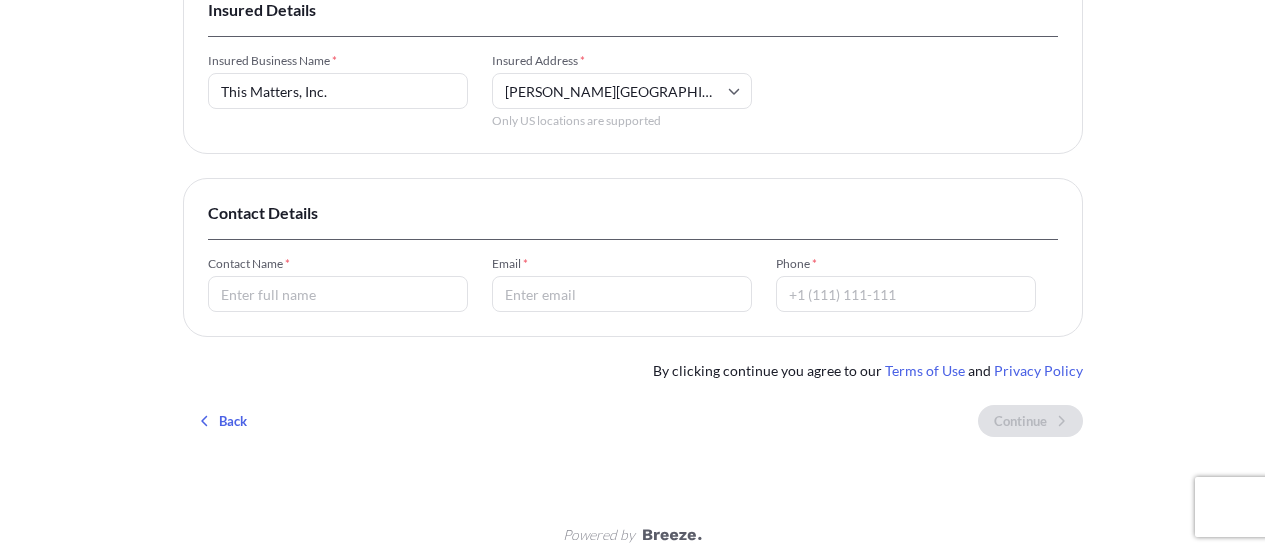 scroll, scrollTop: 219, scrollLeft: 0, axis: vertical 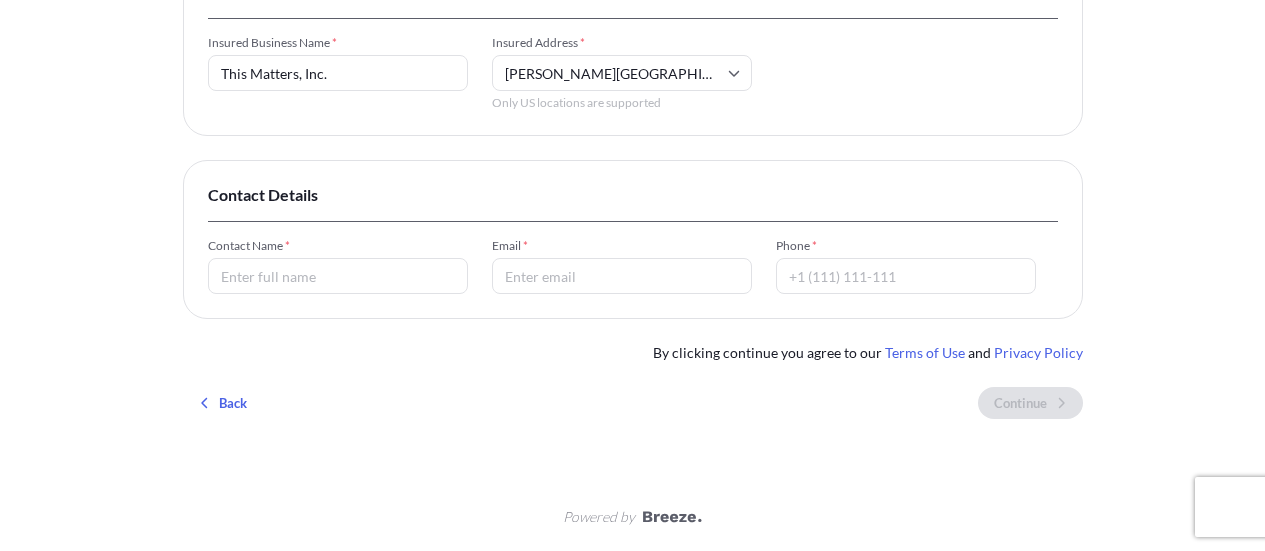 click on "Contact Name   *" at bounding box center (338, 276) 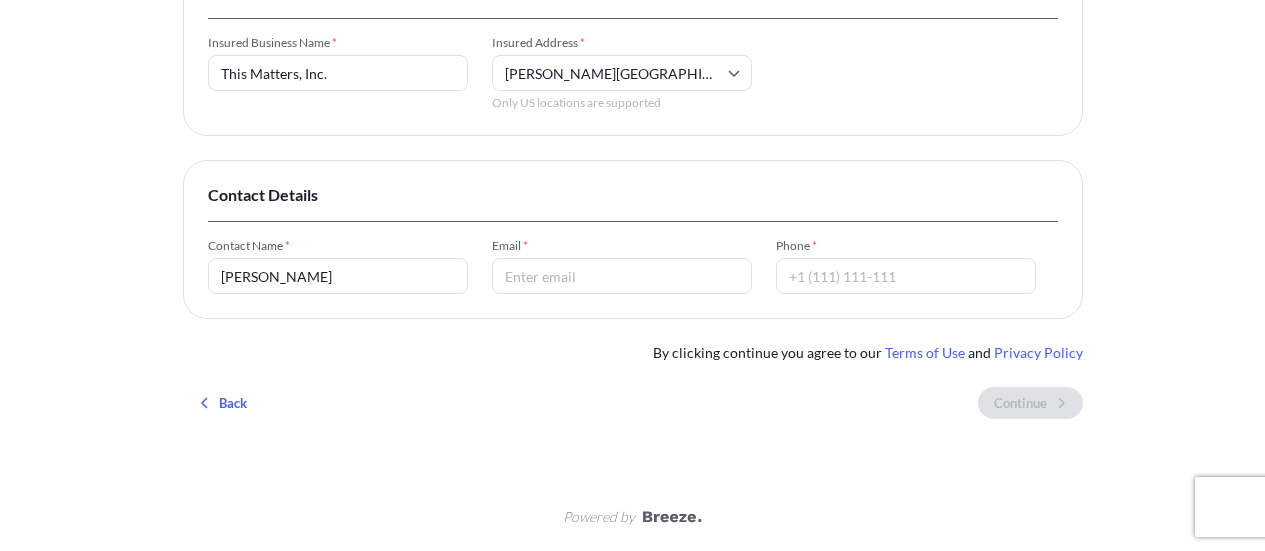 type on "[PERSON_NAME][EMAIL_ADDRESS][DOMAIN_NAME]" 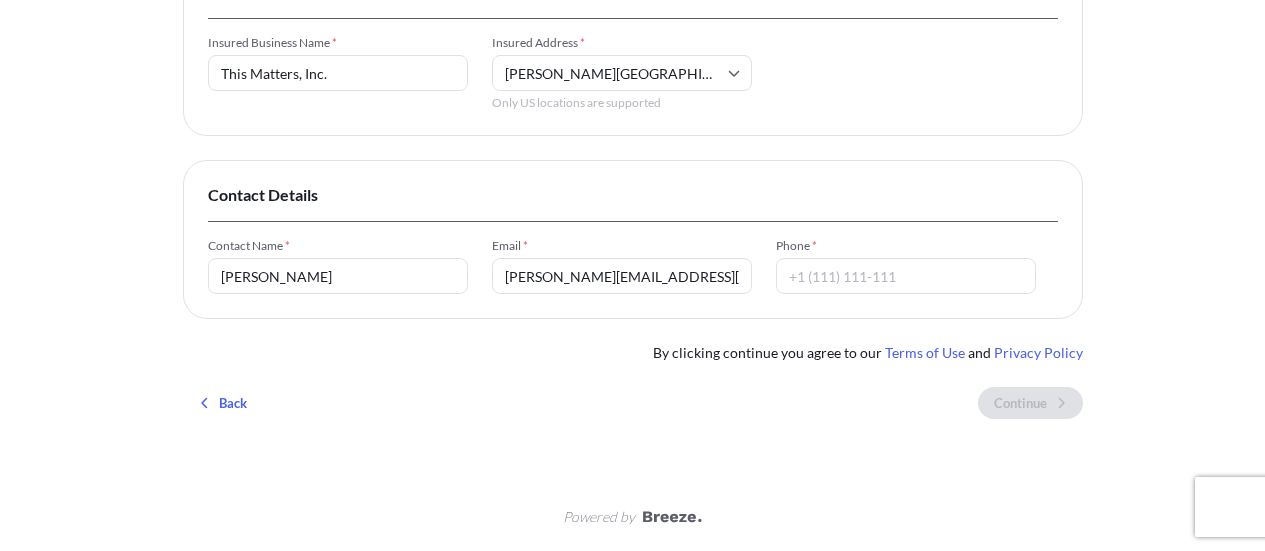 type on "12147240770" 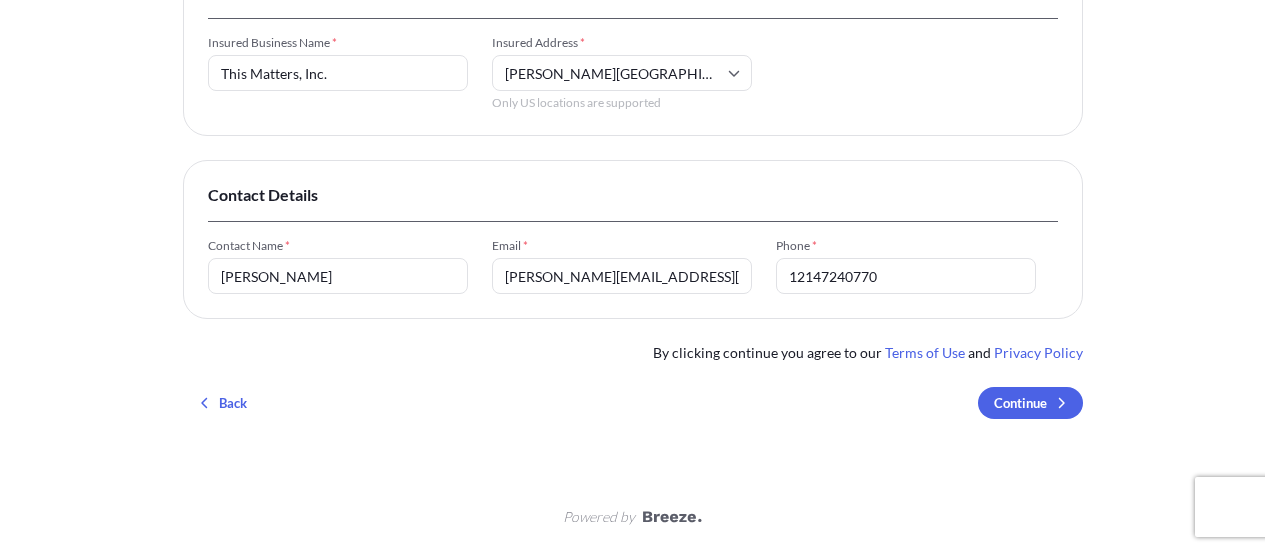 drag, startPoint x: 720, startPoint y: 273, endPoint x: 29, endPoint y: 249, distance: 691.4167 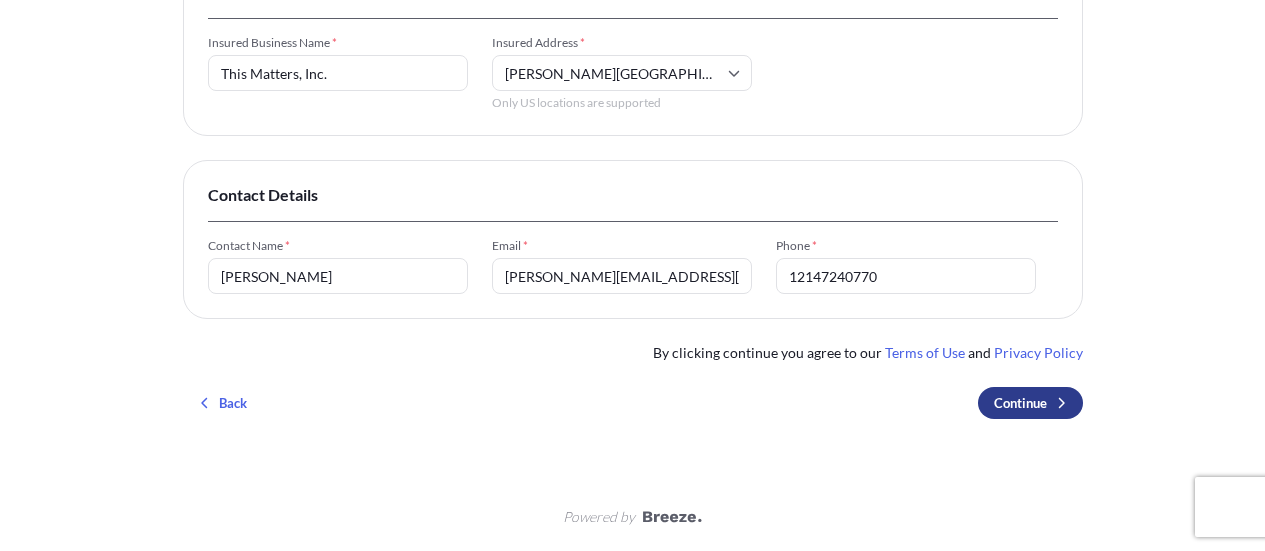 type on "[PERSON_NAME][EMAIL_ADDRESS][DOMAIN_NAME]" 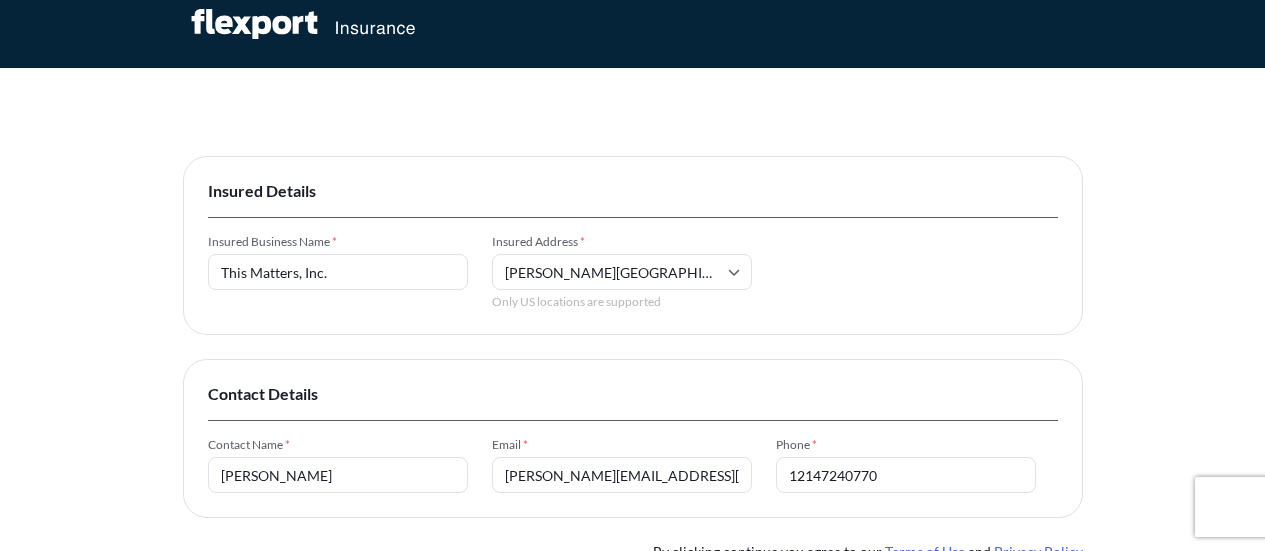 scroll, scrollTop: 19, scrollLeft: 0, axis: vertical 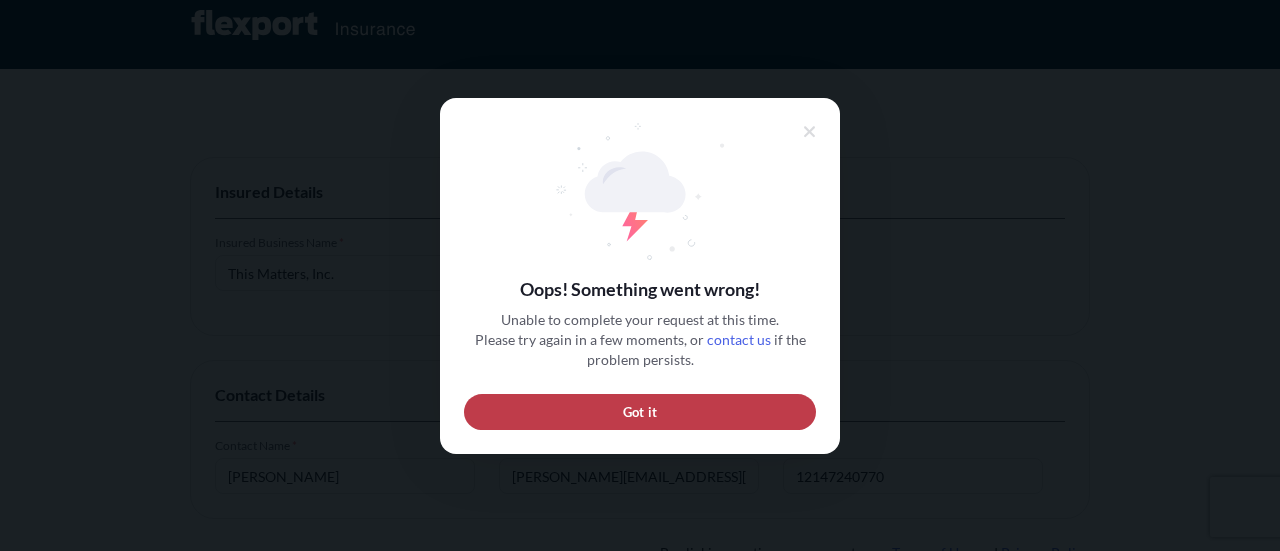 click on "Got it" at bounding box center (640, 411) 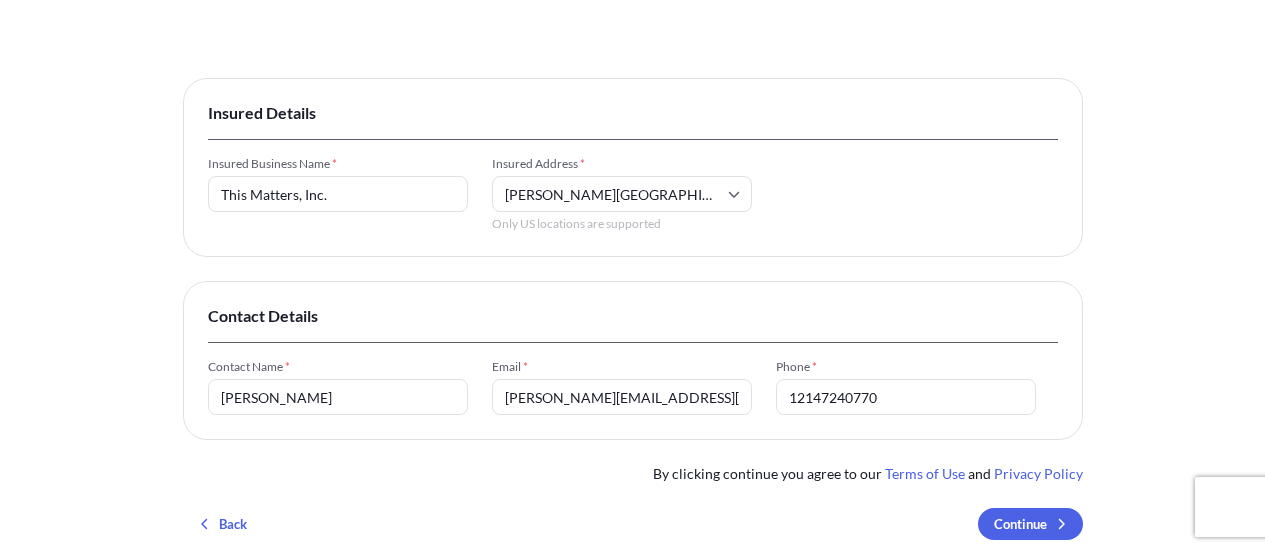 scroll, scrollTop: 219, scrollLeft: 0, axis: vertical 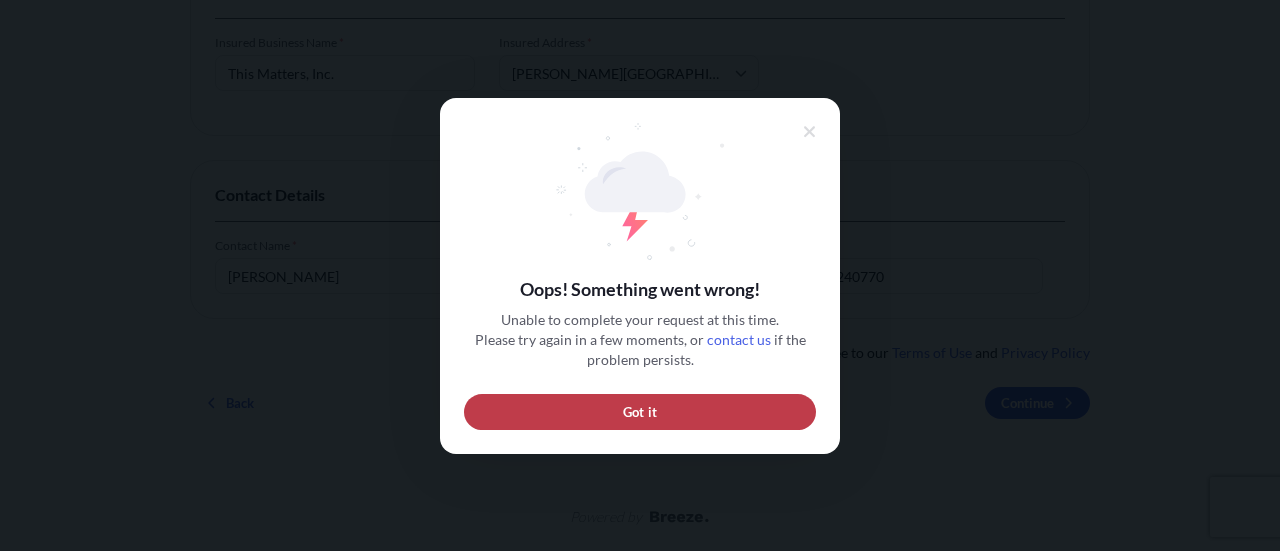 click on "Got it" at bounding box center (640, 411) 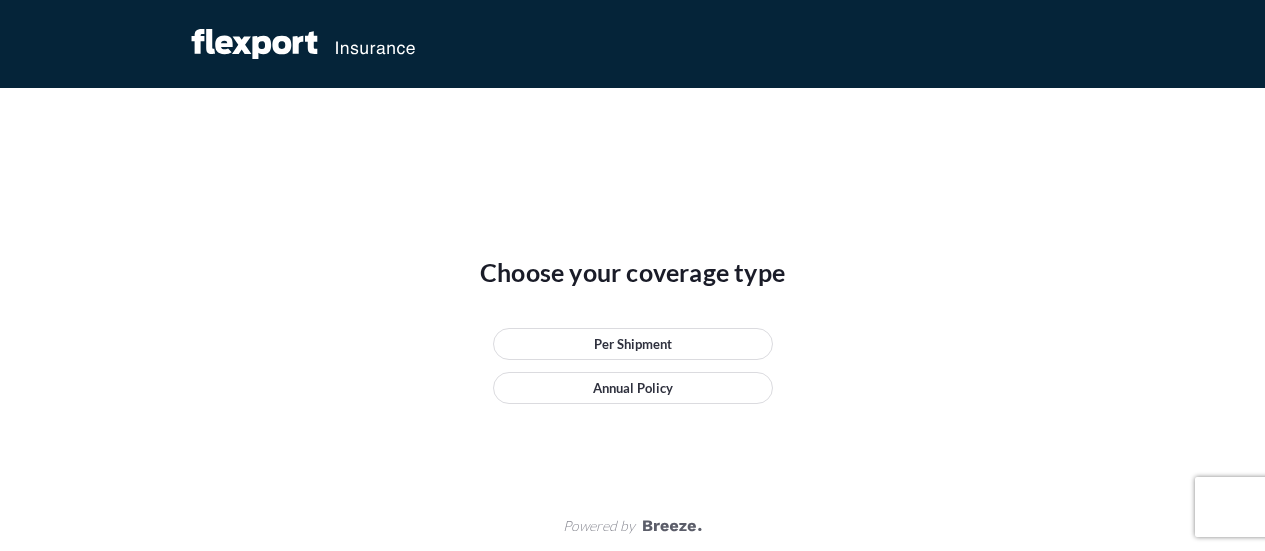 scroll, scrollTop: 0, scrollLeft: 0, axis: both 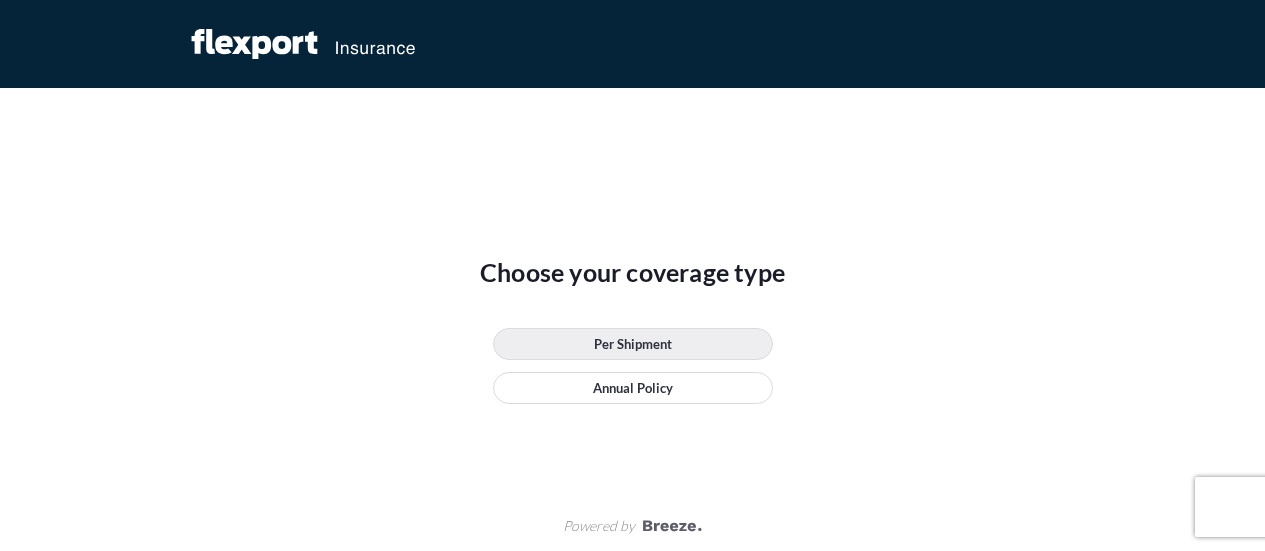 click on "Per Shipment" at bounding box center (633, 344) 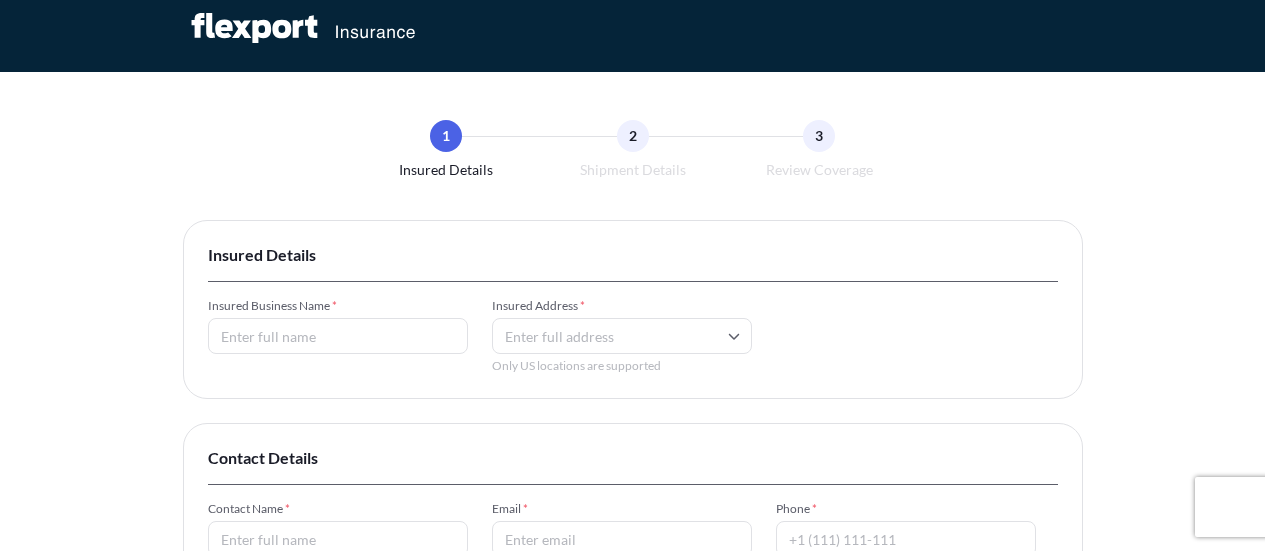 scroll, scrollTop: 0, scrollLeft: 0, axis: both 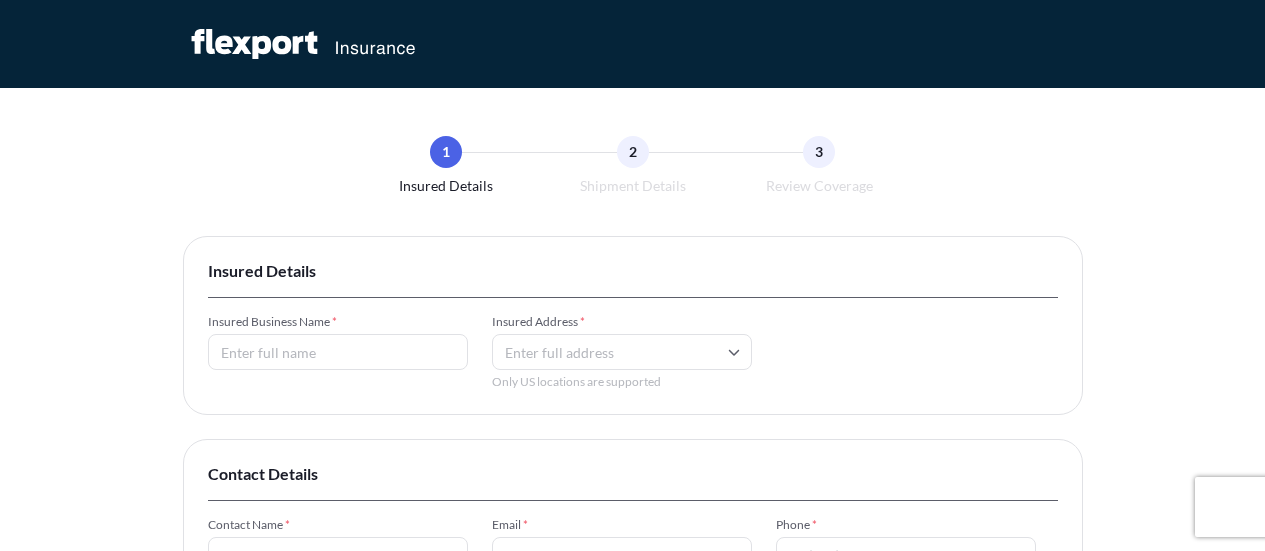 click on "Insured Business Name   * Insured Address   * Only US locations are supported" at bounding box center (633, 352) 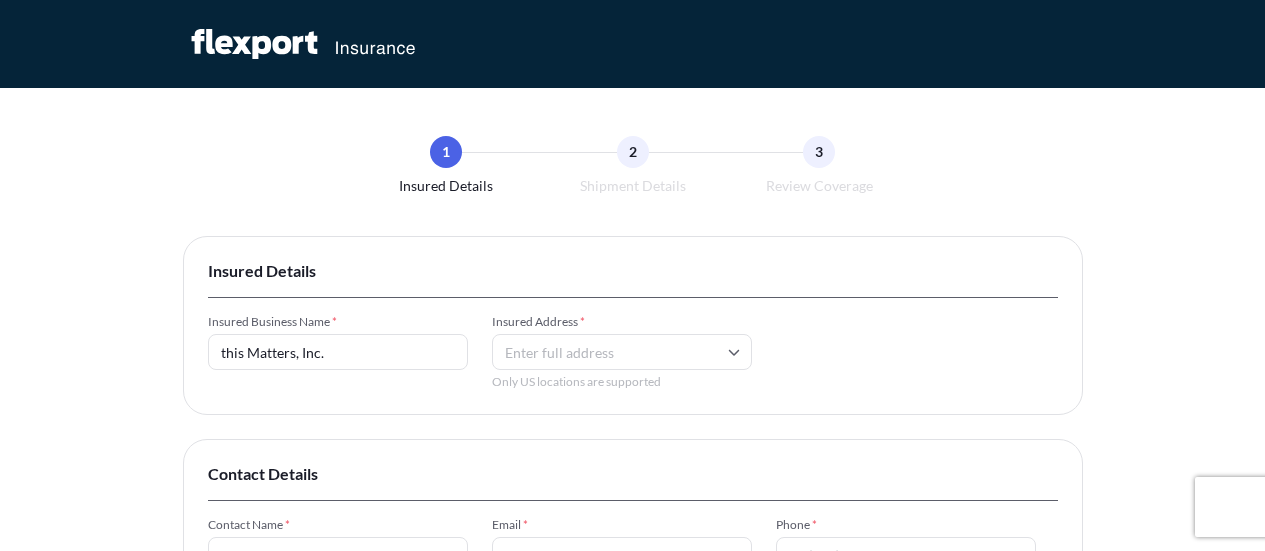 type on "this Matters, Inc." 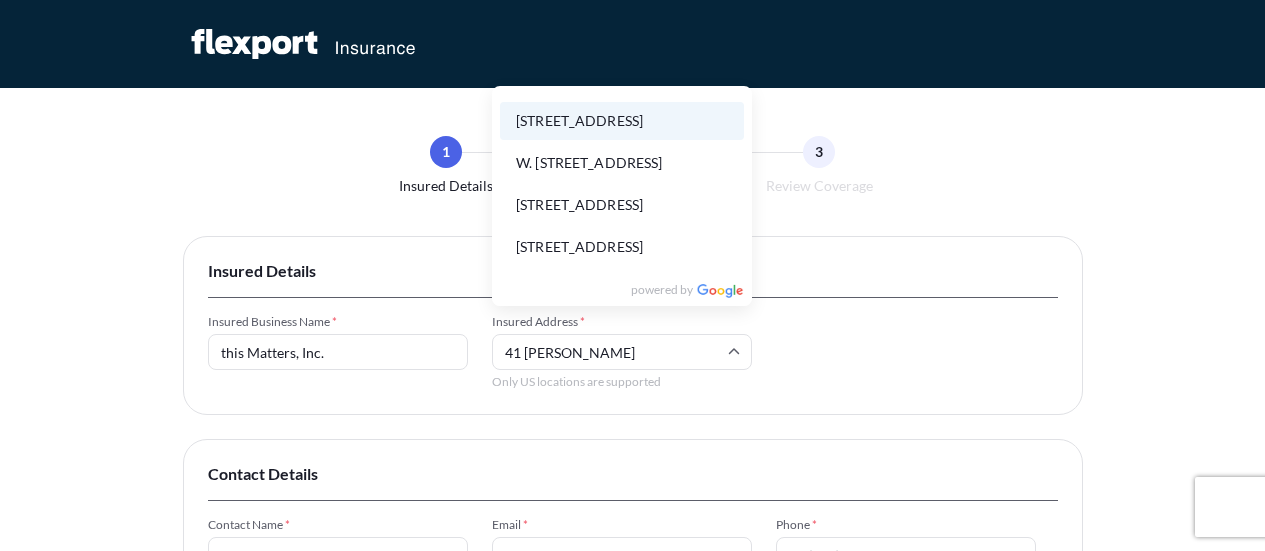 scroll, scrollTop: 0, scrollLeft: 0, axis: both 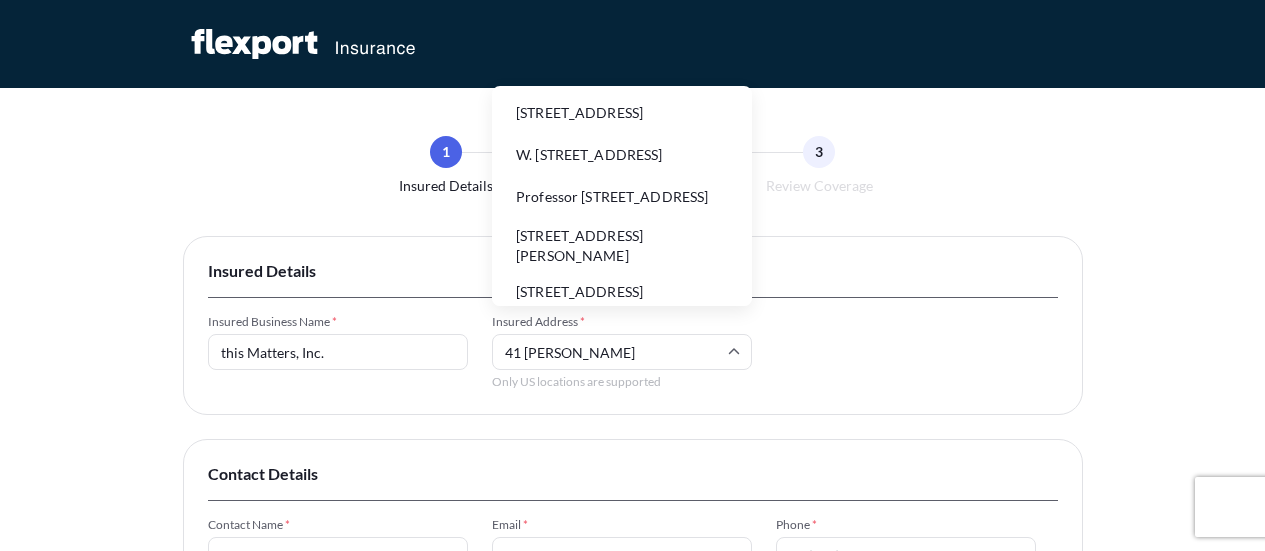 click on "[STREET_ADDRESS][PERSON_NAME]" at bounding box center (622, 246) 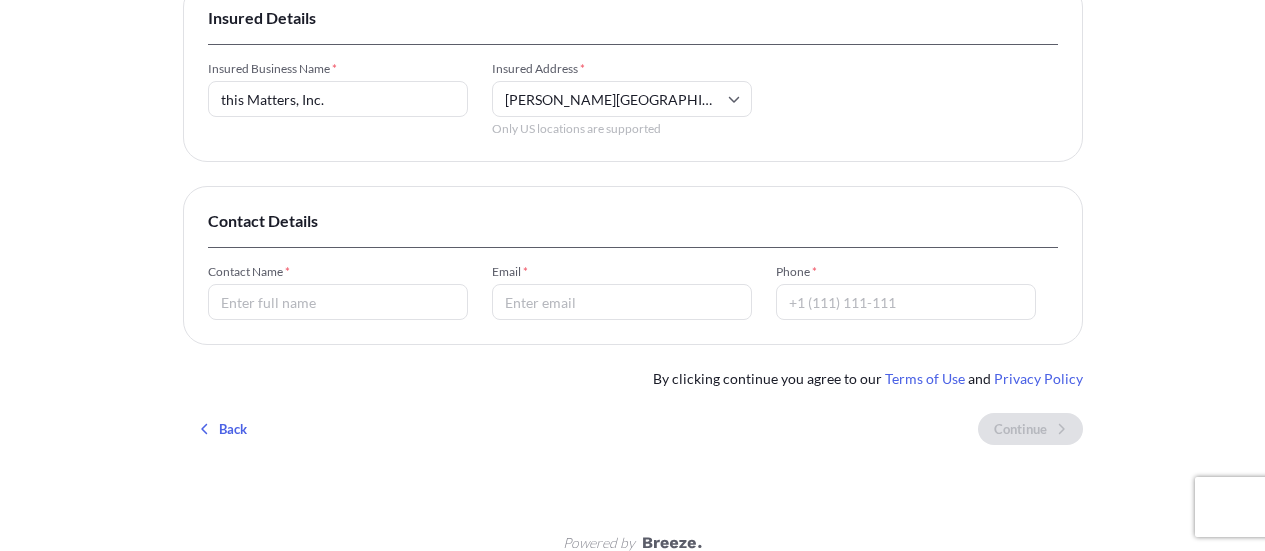 scroll, scrollTop: 279, scrollLeft: 0, axis: vertical 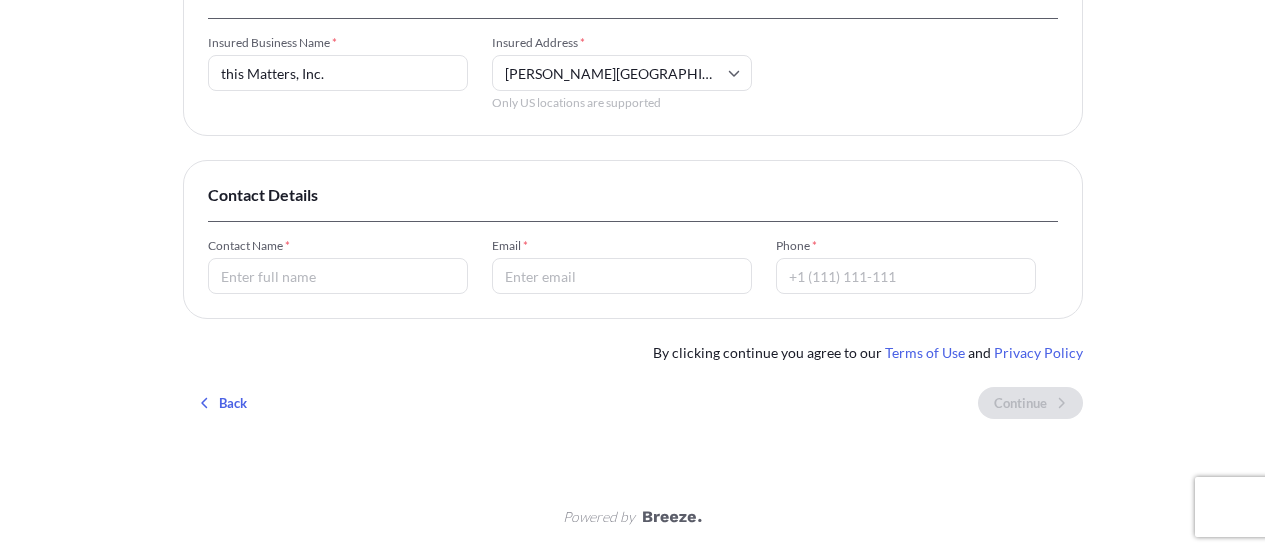 click on "Contact Name   *" at bounding box center [338, 276] 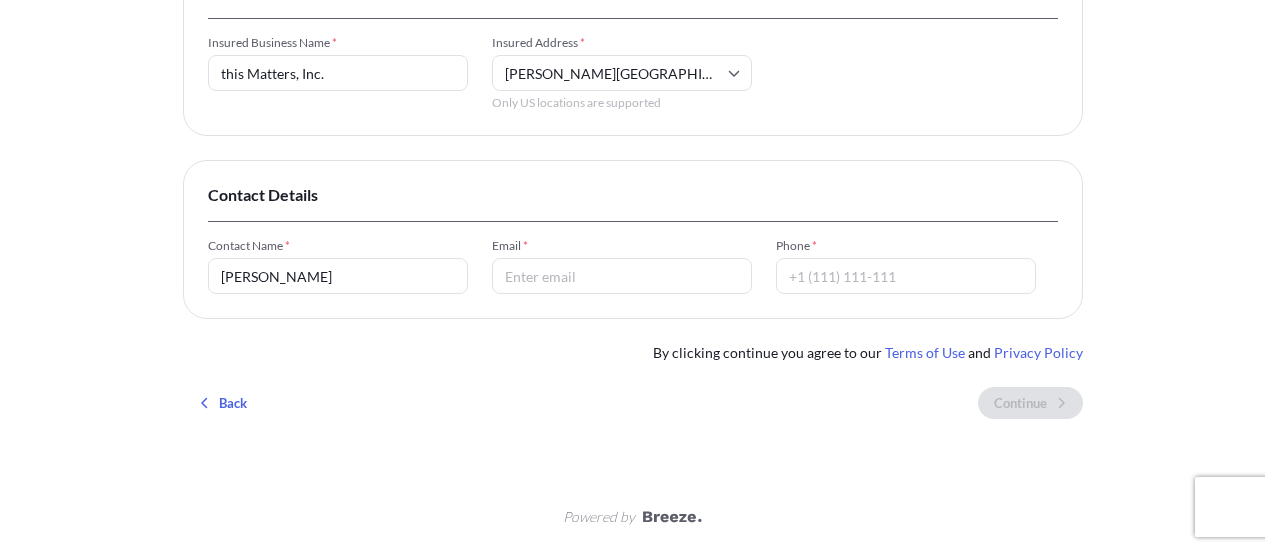 type on "[PERSON_NAME][EMAIL_ADDRESS][DOMAIN_NAME]" 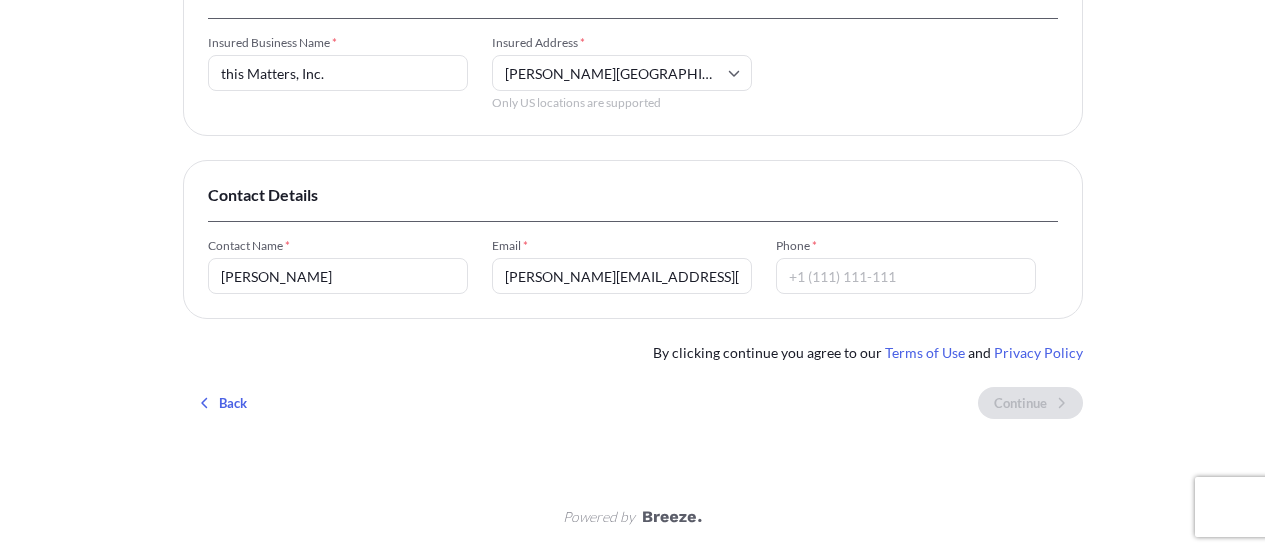 type on "12147240770" 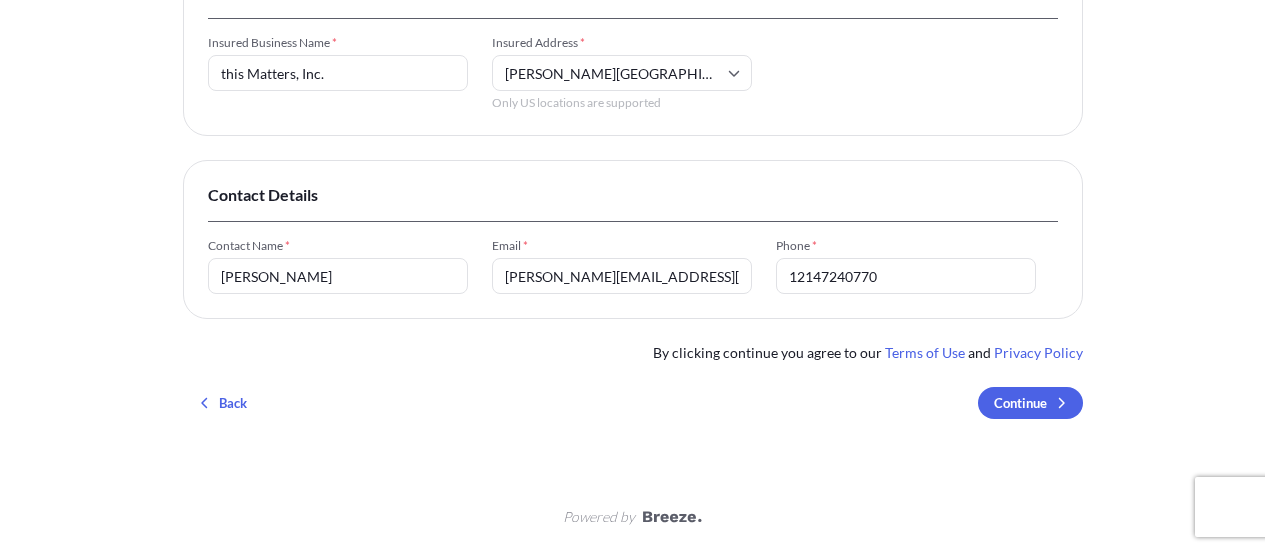 drag, startPoint x: 724, startPoint y: 283, endPoint x: 266, endPoint y: 272, distance: 458.13208 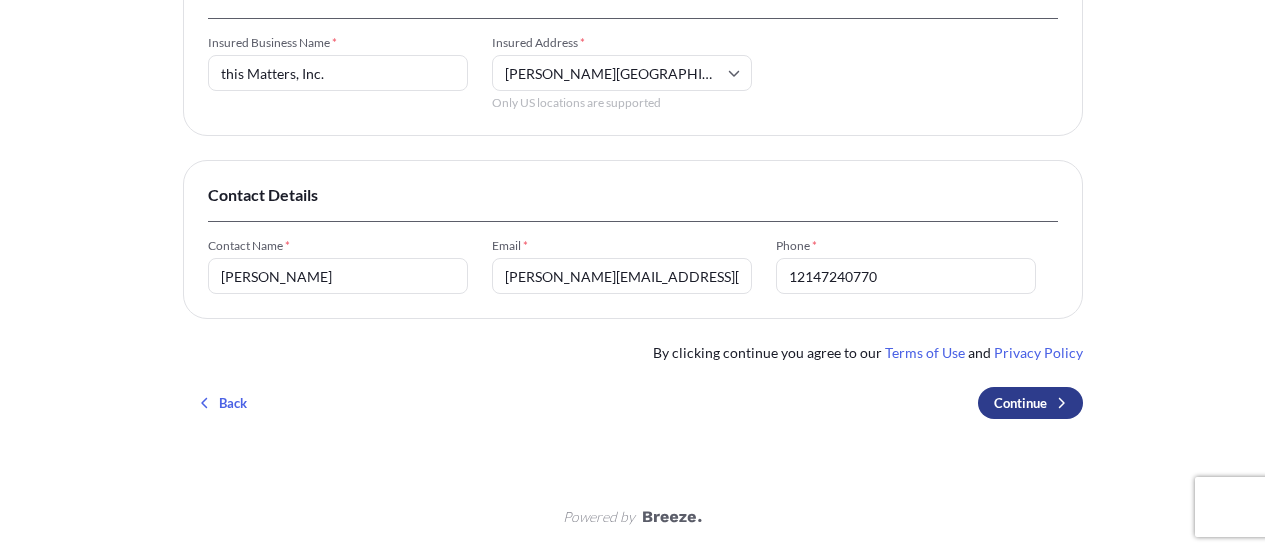 type on "[PERSON_NAME][EMAIL_ADDRESS][DOMAIN_NAME]" 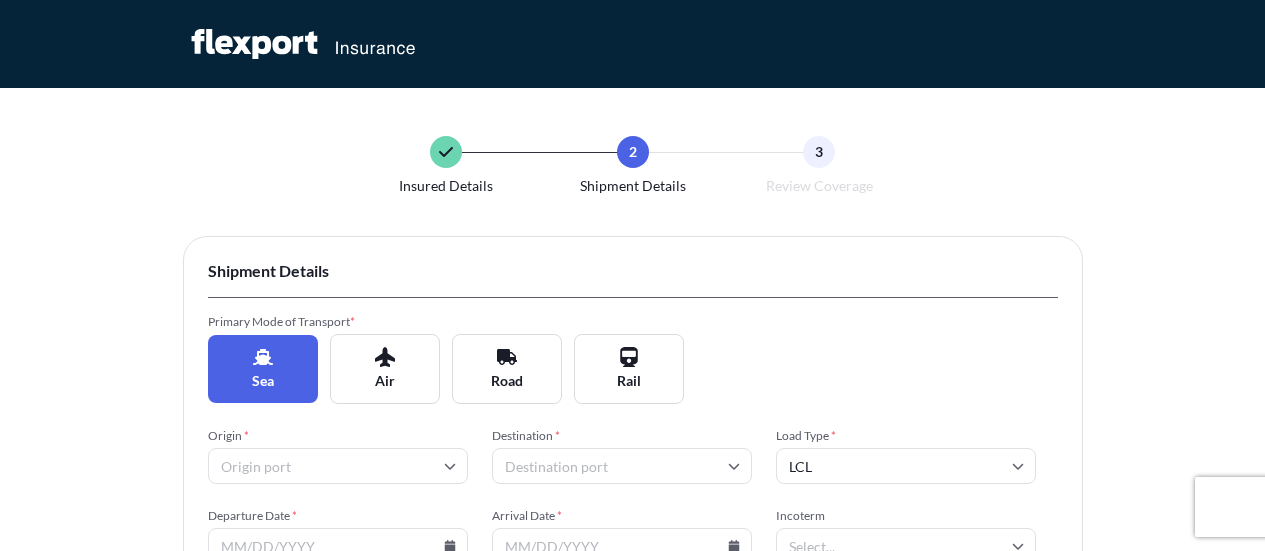 scroll, scrollTop: 200, scrollLeft: 0, axis: vertical 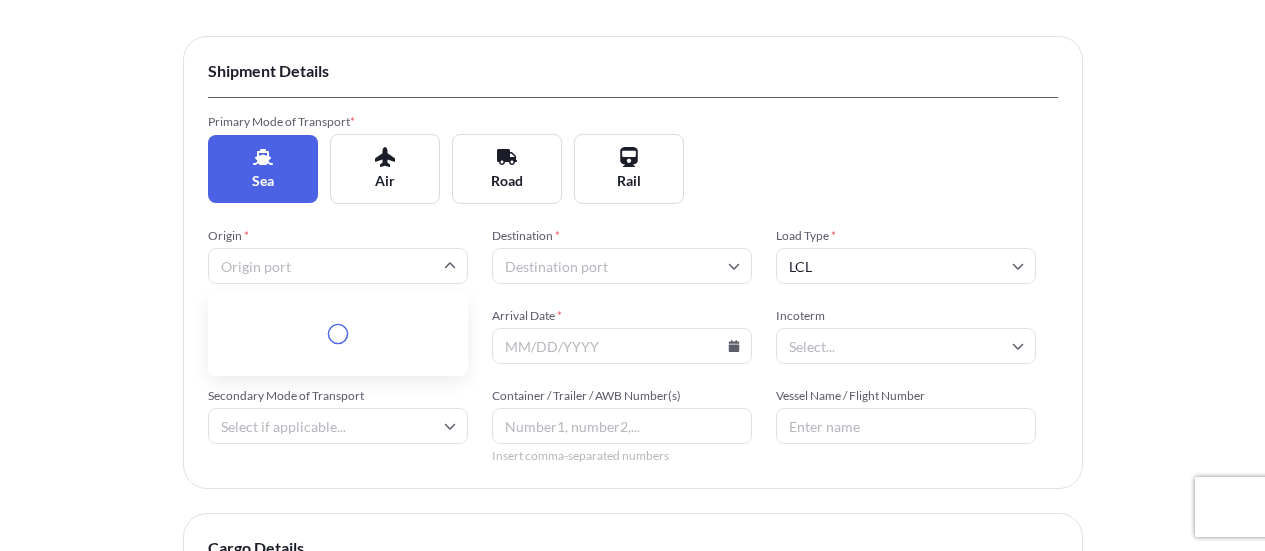 click on "Origin   *" at bounding box center (338, 266) 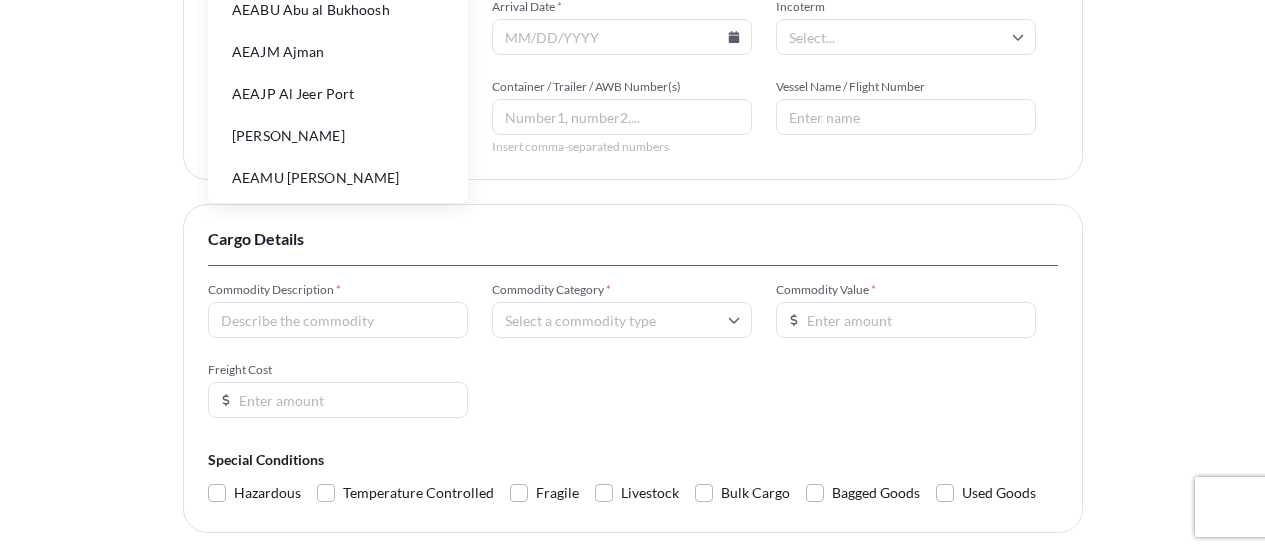 scroll, scrollTop: 679, scrollLeft: 0, axis: vertical 